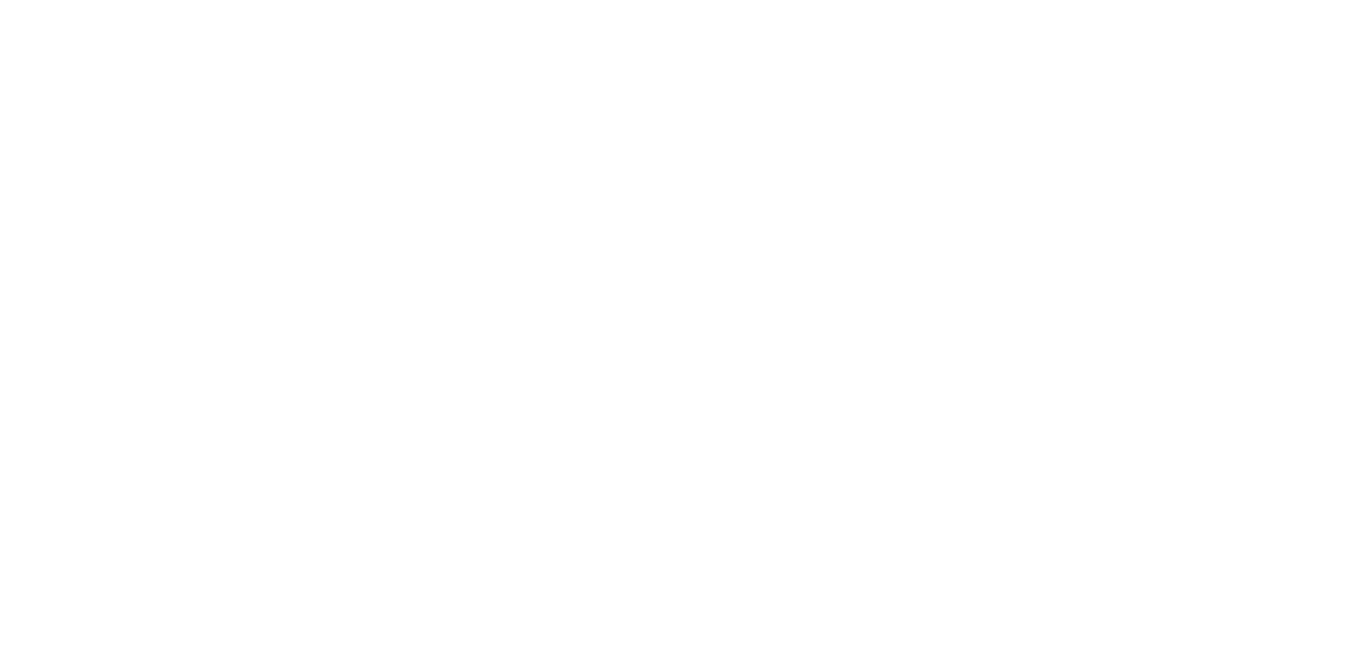 scroll, scrollTop: 0, scrollLeft: 0, axis: both 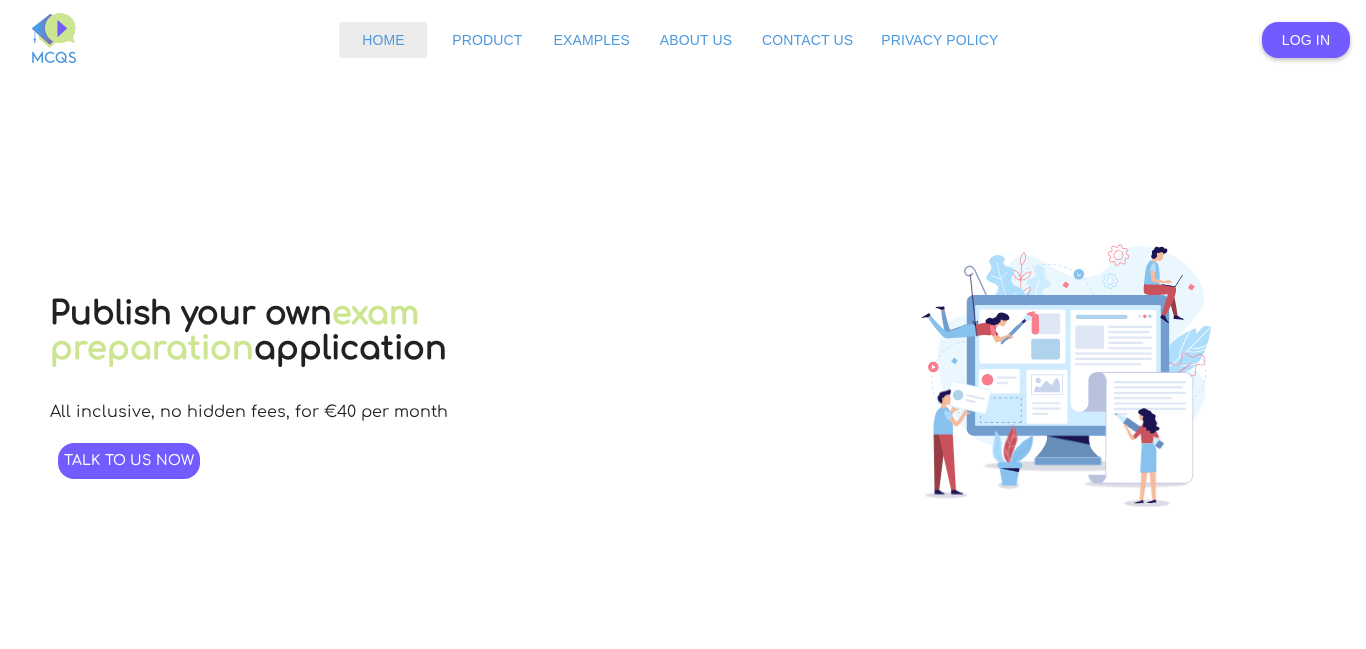 click on "Home" at bounding box center (383, 40) 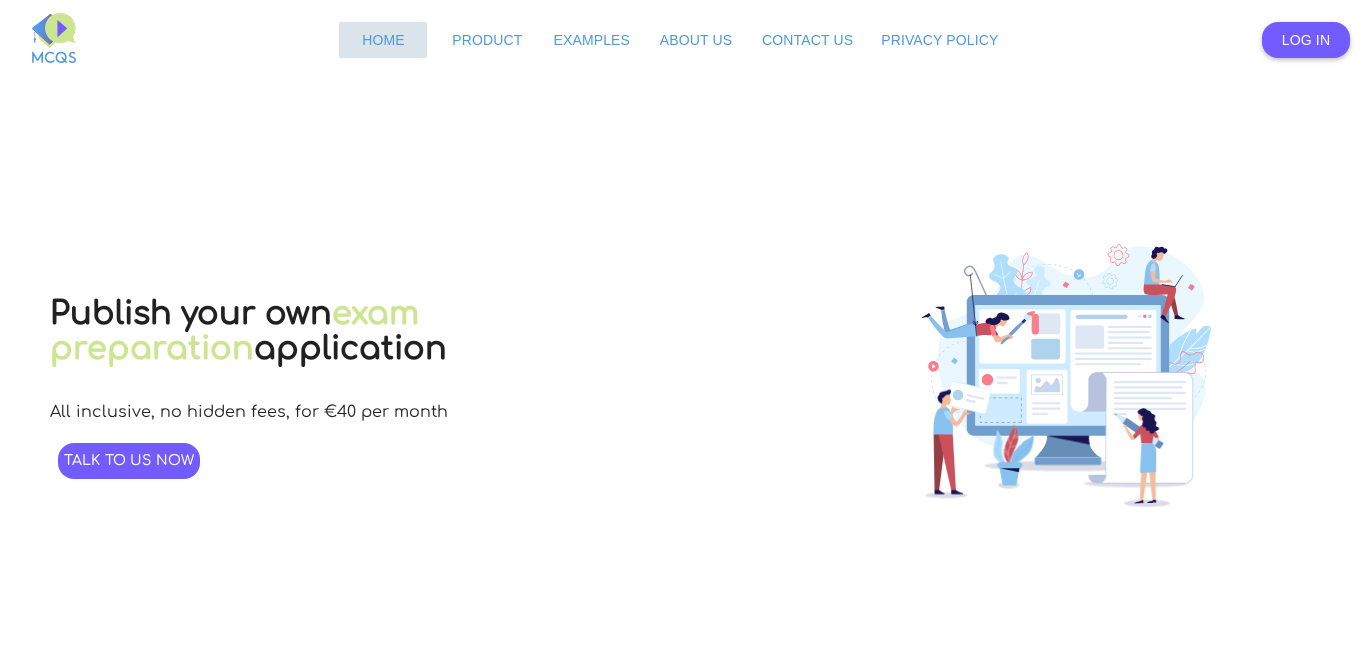 click on "Home" at bounding box center (383, 40) 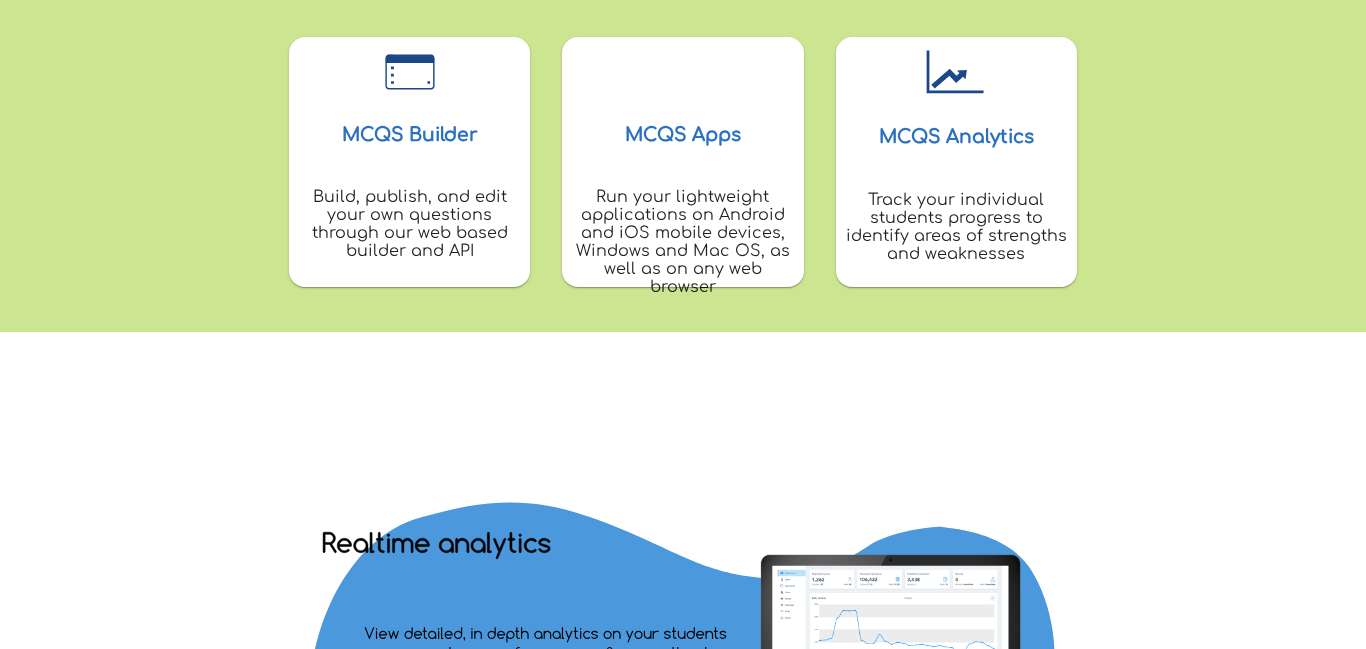 scroll, scrollTop: 960, scrollLeft: 0, axis: vertical 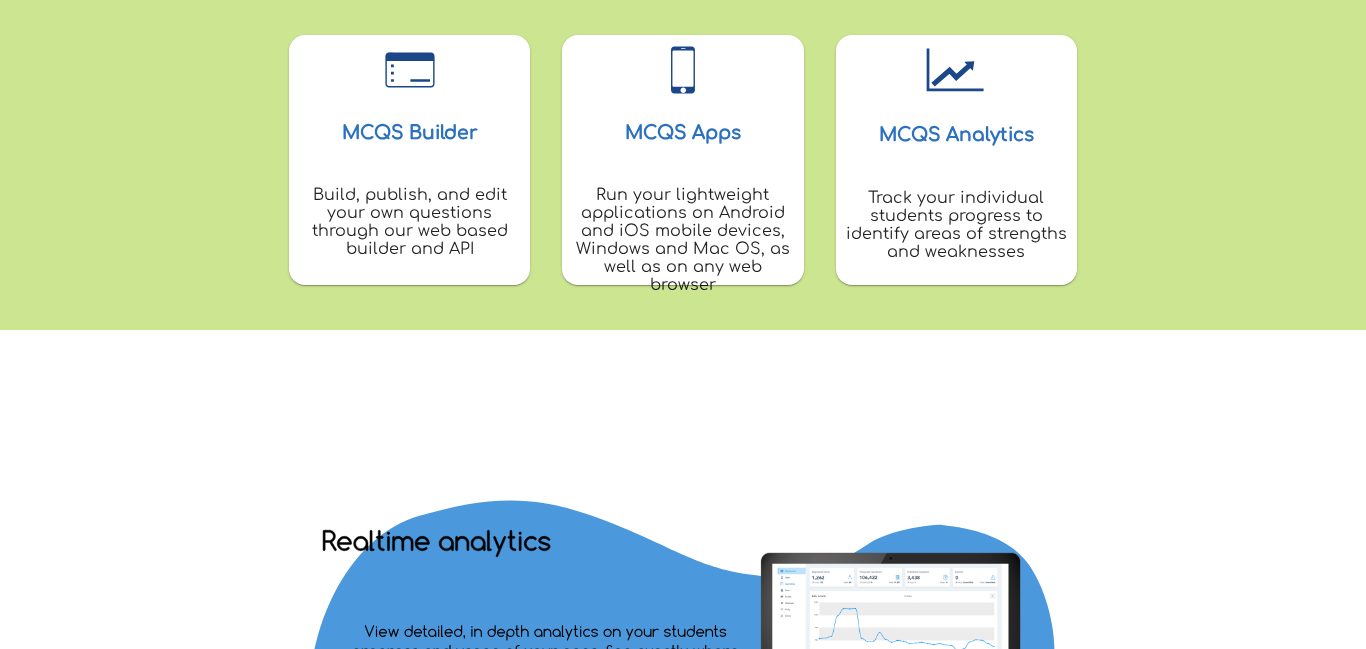 click 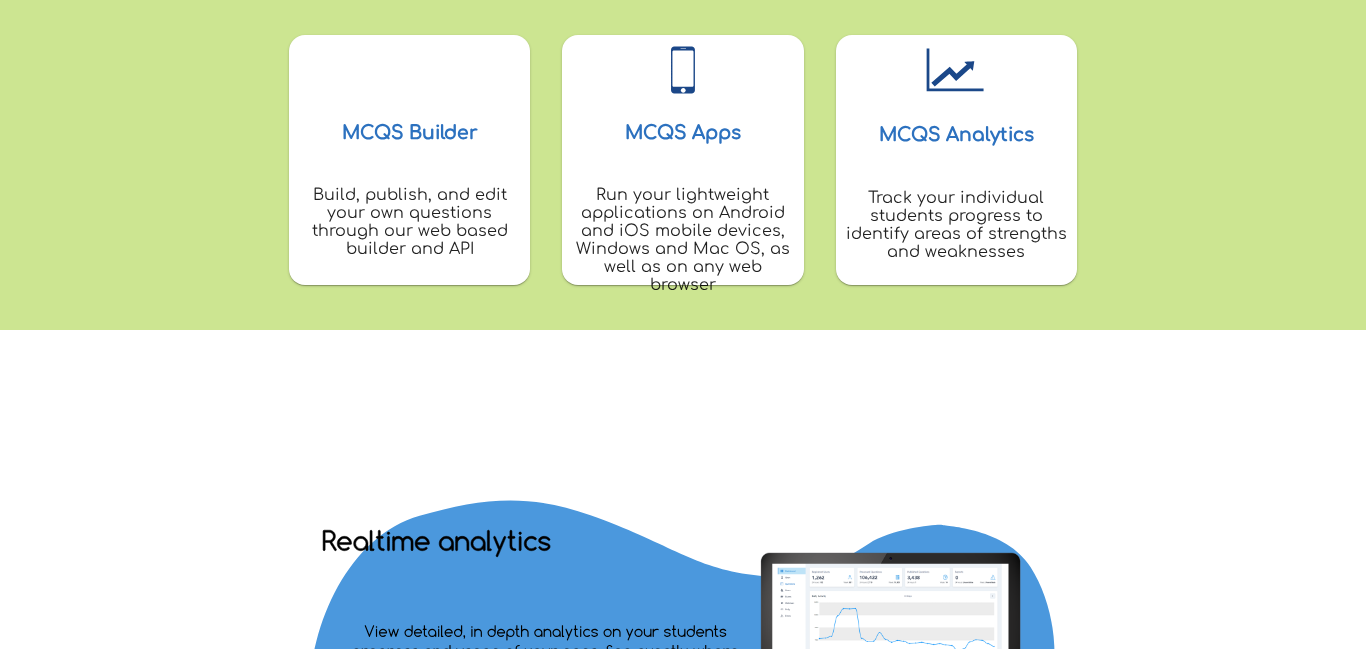 click on "MCQS Builder" at bounding box center (410, 133) 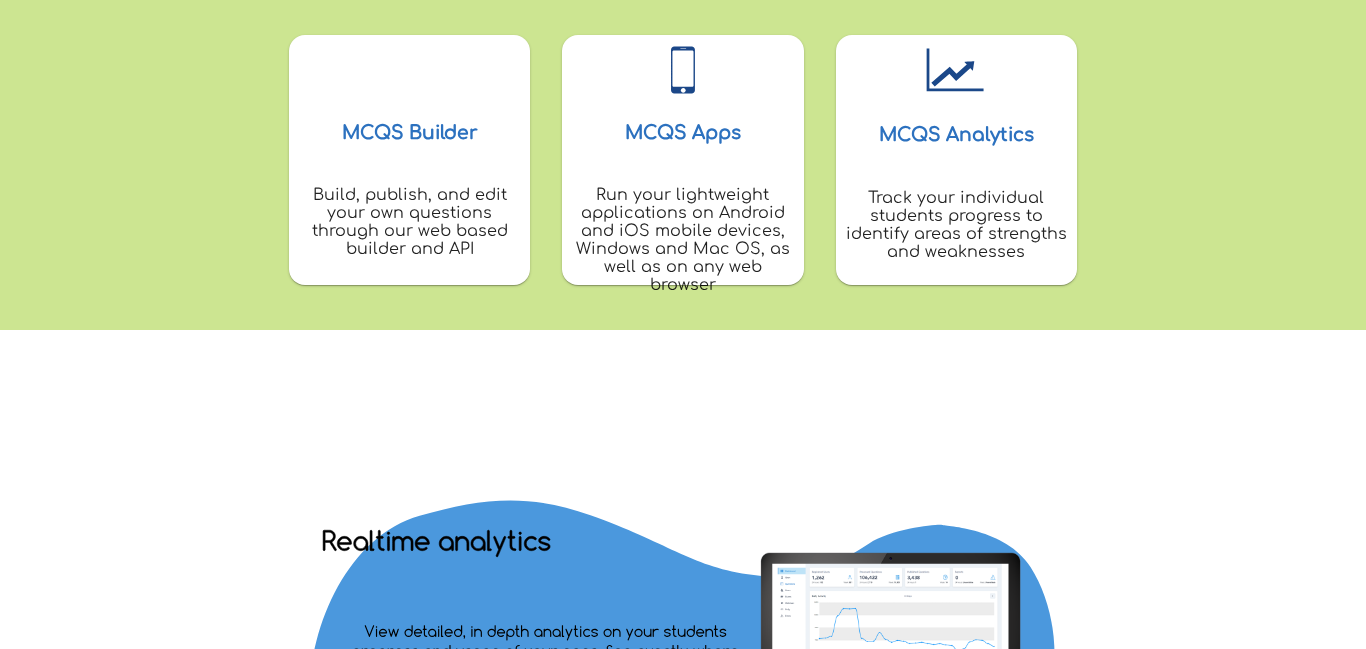 click on "MCQS Builder" at bounding box center (410, 133) 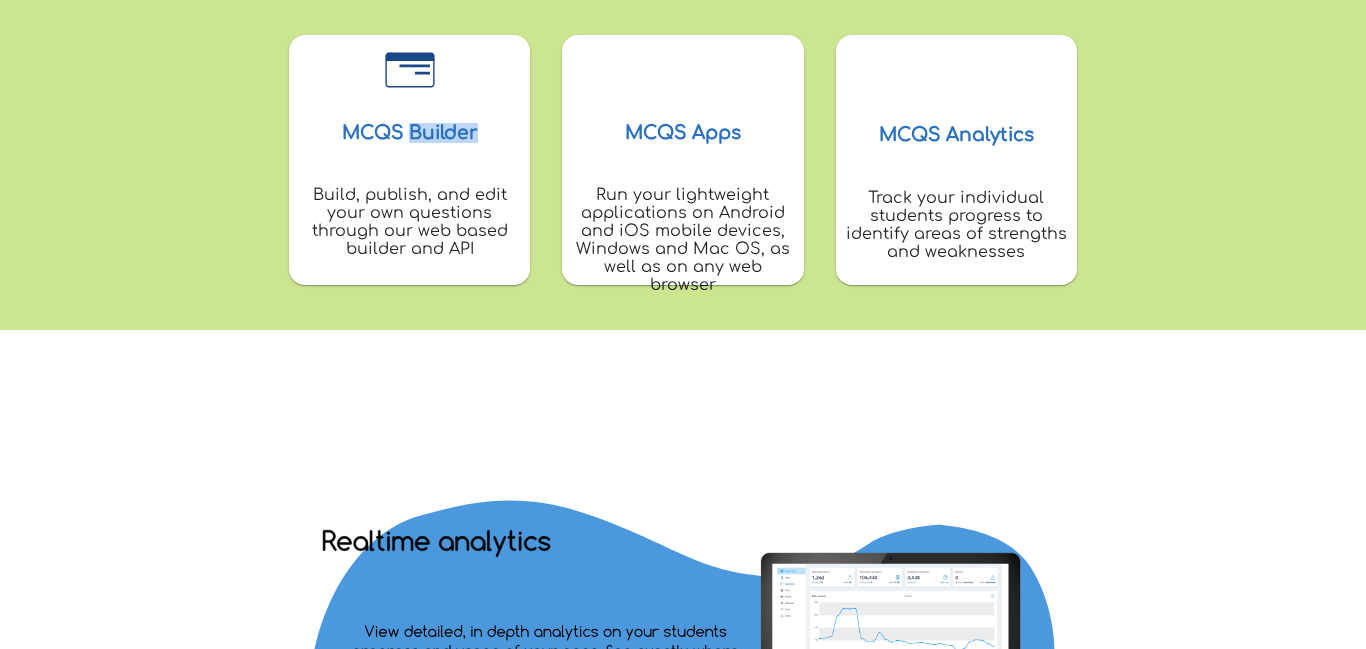 click on "Build, publish, and edit your own questions
through our web based builder and API" at bounding box center [409, 231] 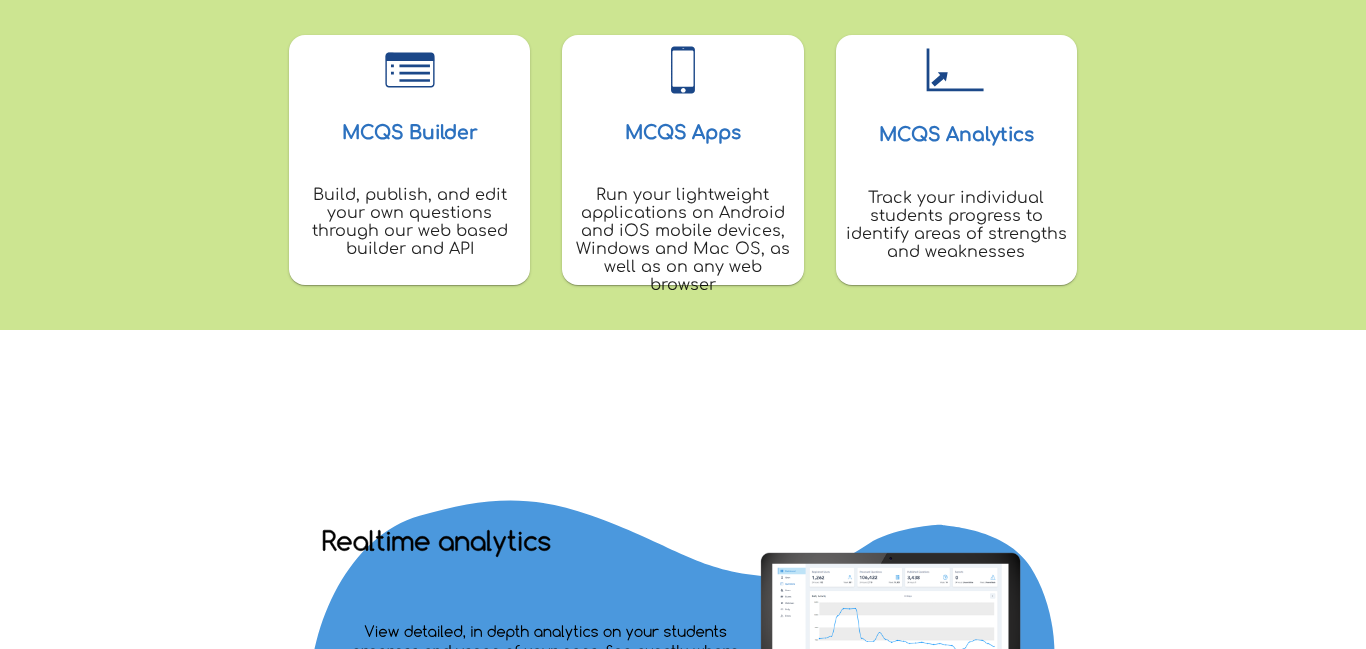 click 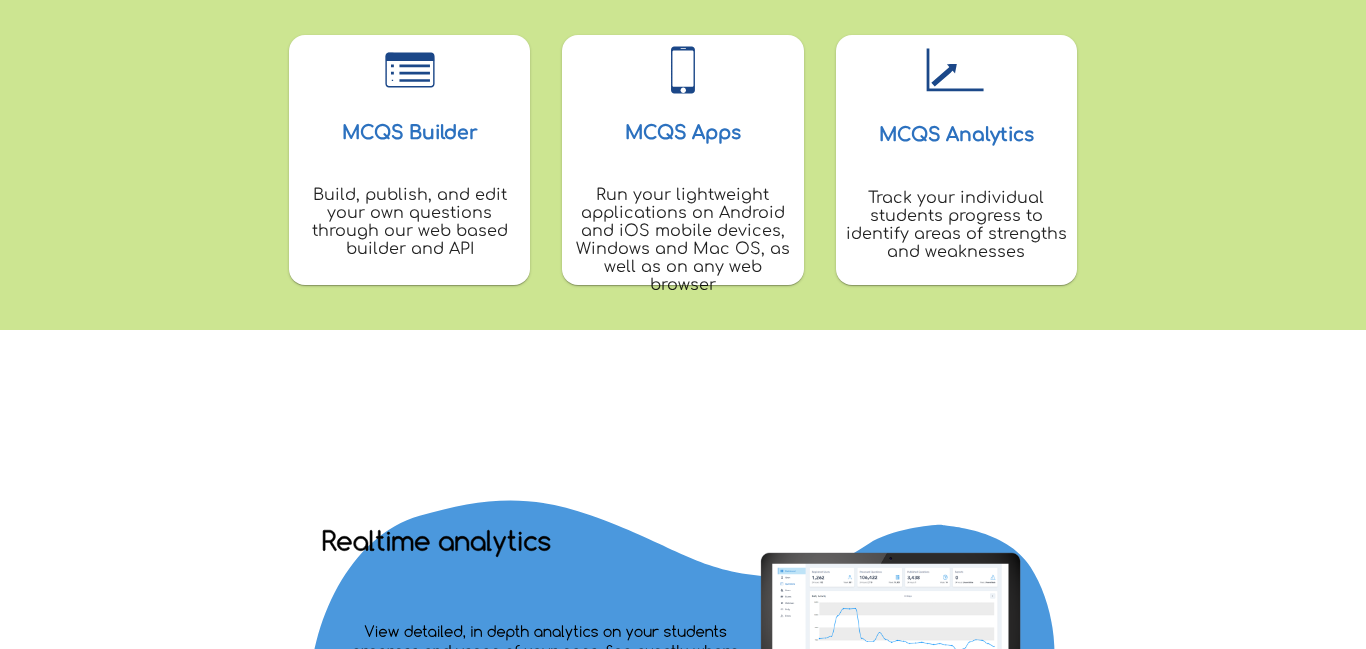 click 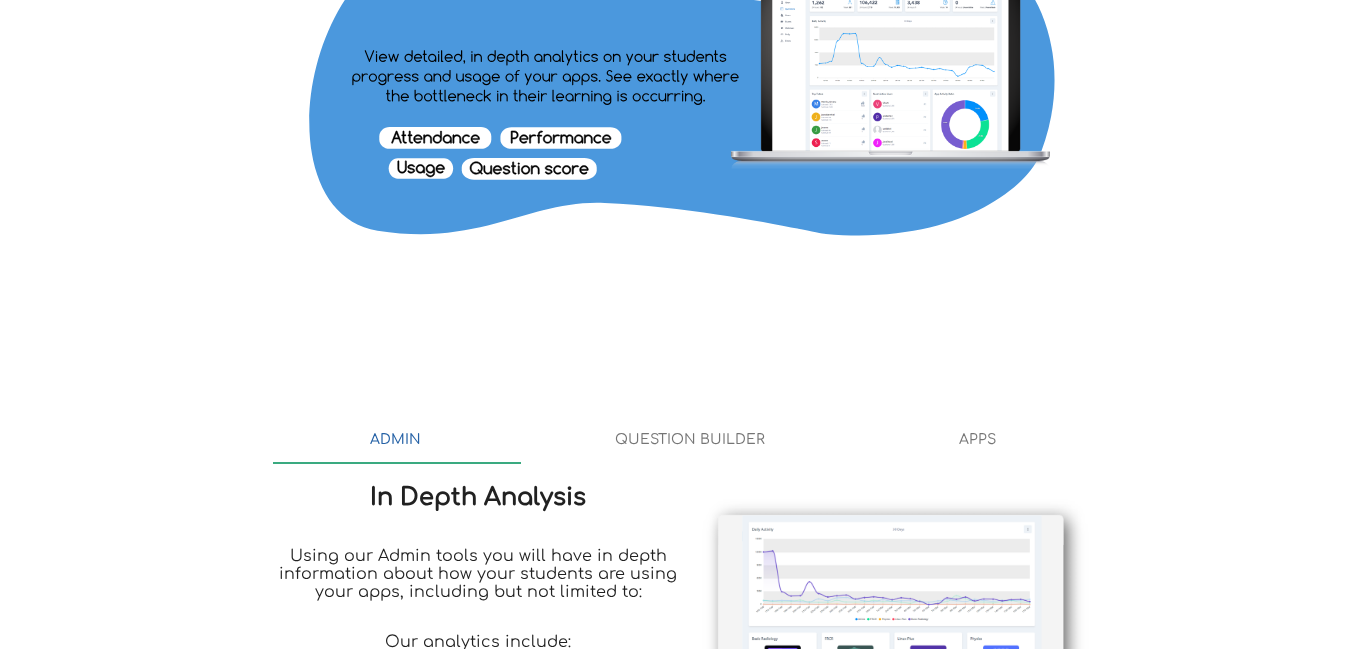 scroll, scrollTop: 1600, scrollLeft: 0, axis: vertical 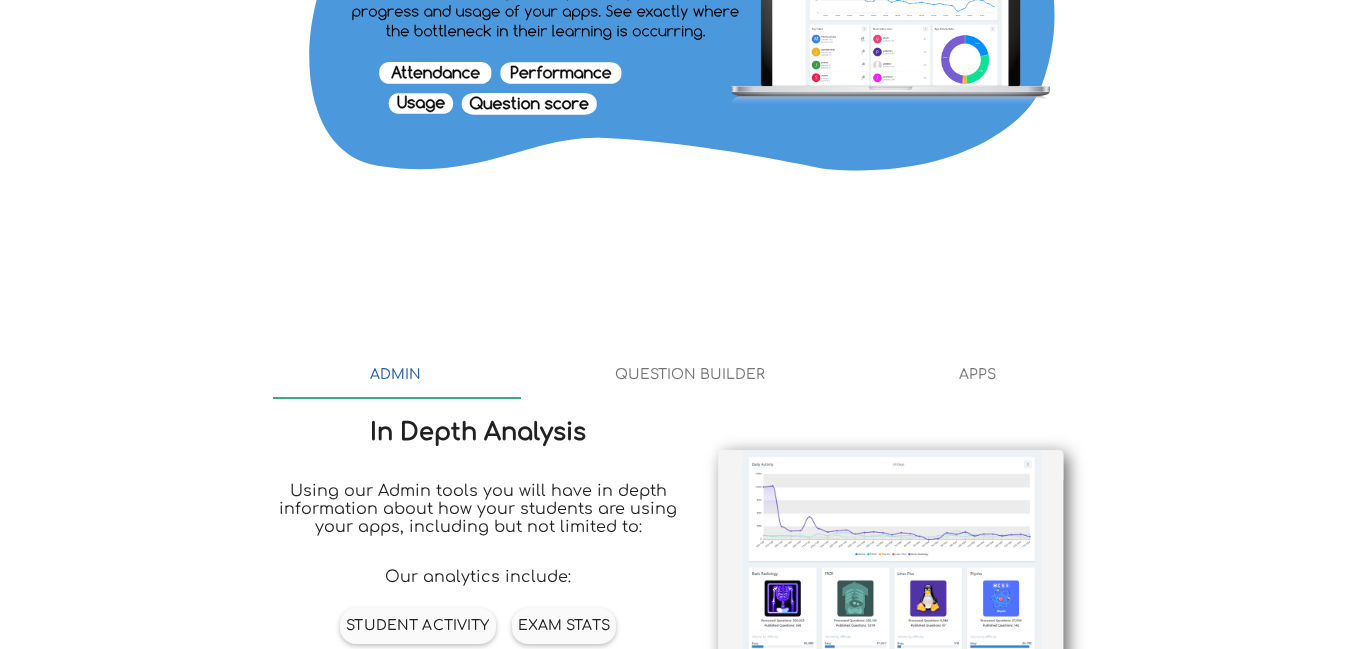click 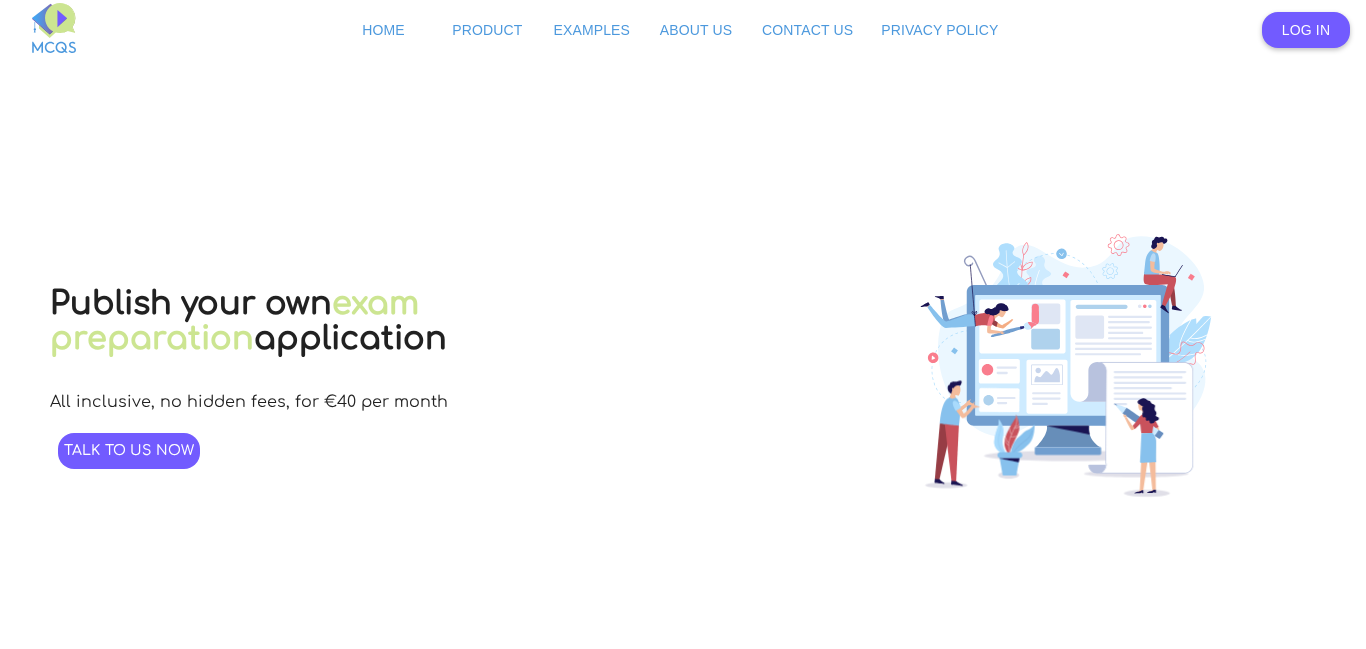 scroll, scrollTop: 0, scrollLeft: 0, axis: both 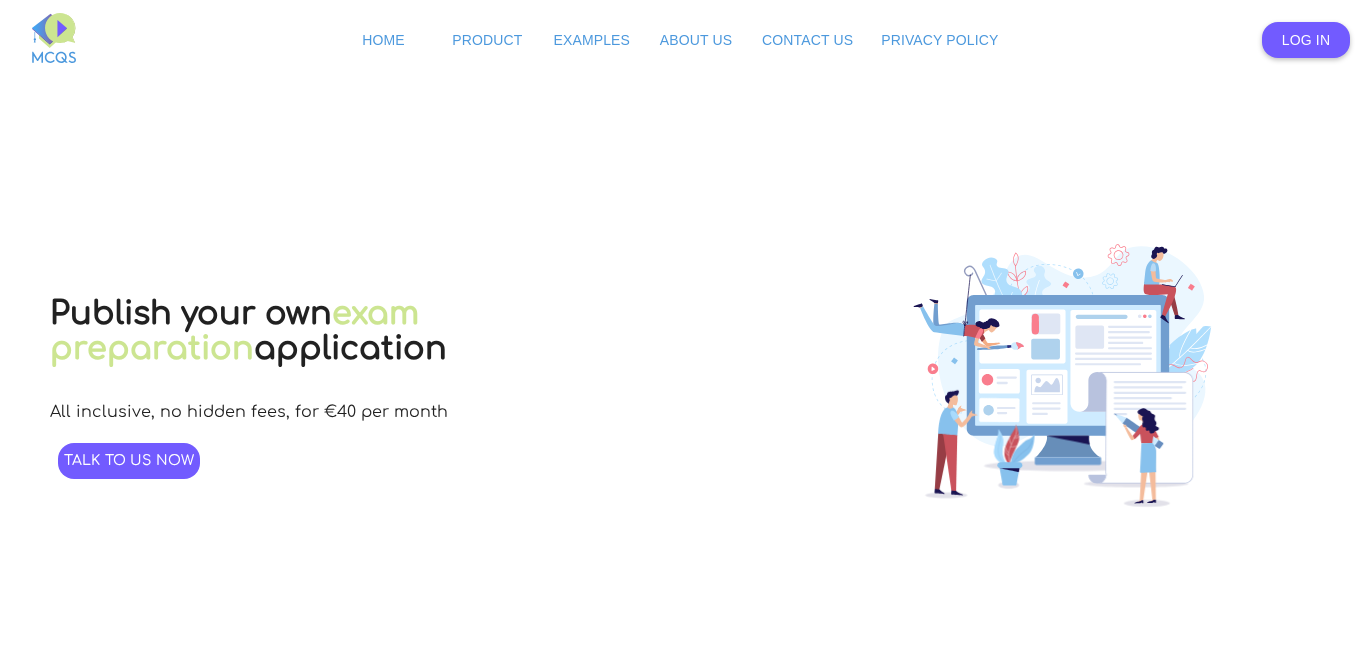 drag, startPoint x: 702, startPoint y: 295, endPoint x: 713, endPoint y: 294, distance: 11.045361 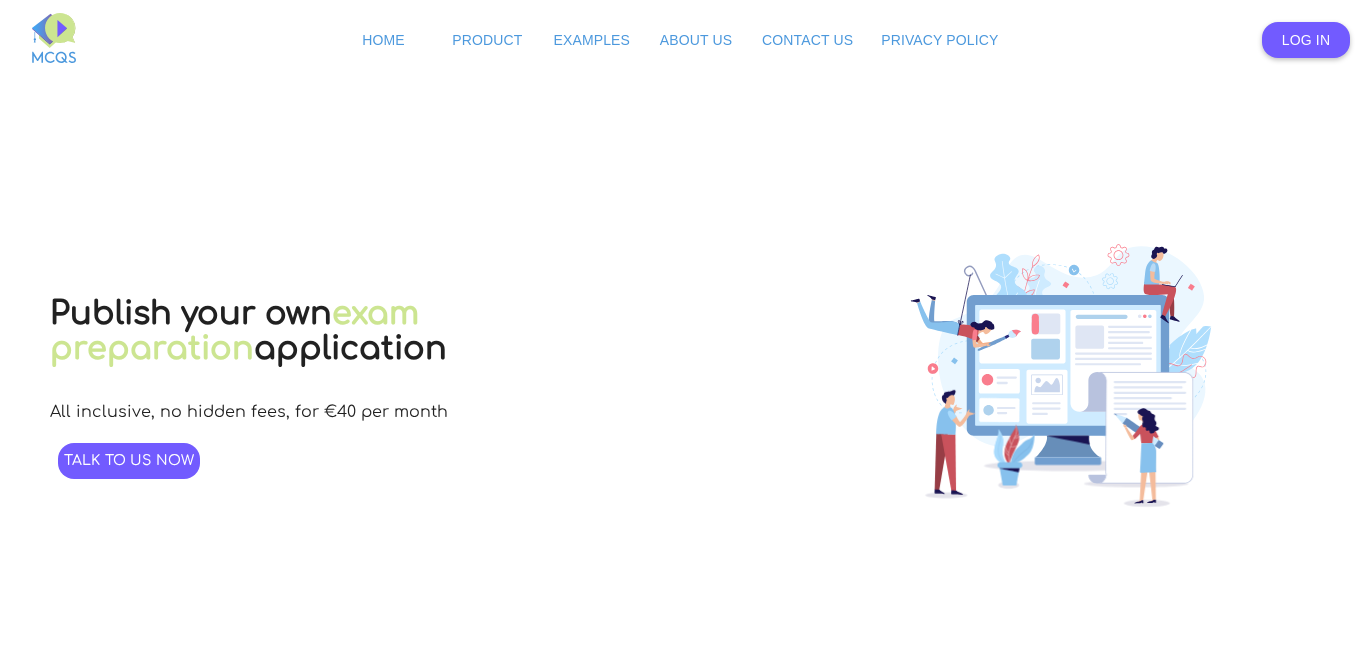 click on "Publish your own  exam preparation  application
All inclusive, no hidden fees, for €40 per month
Talk to us now" at bounding box center (683, 380) 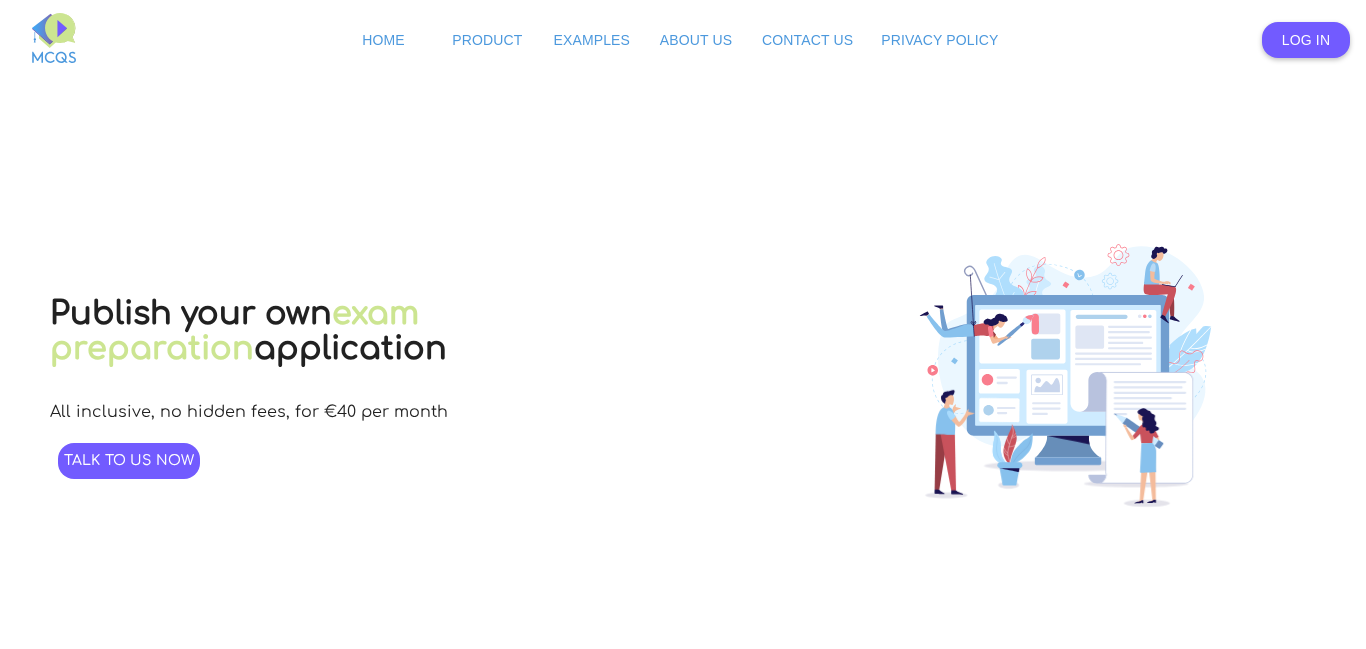 click on "Publish your own  exam preparation  application
All inclusive, no hidden fees, for €40 per month
Talk to us now" at bounding box center (683, 380) 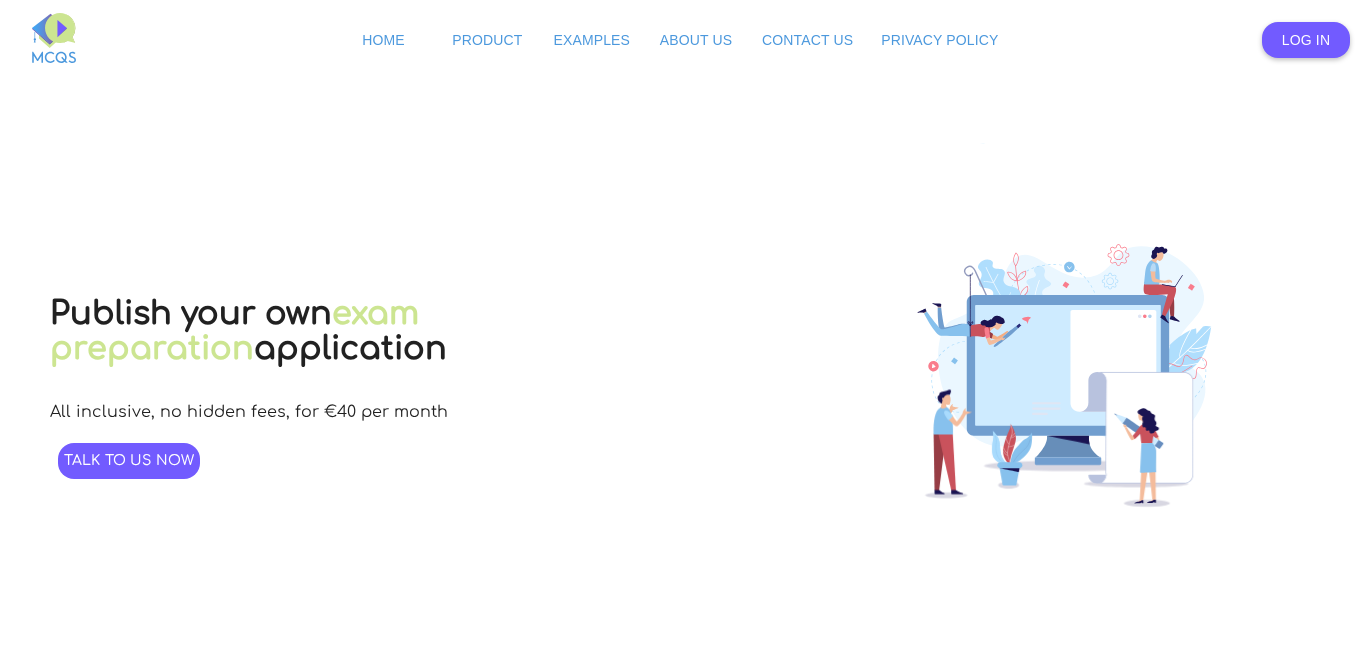 click on "Log In" at bounding box center [1306, 40] 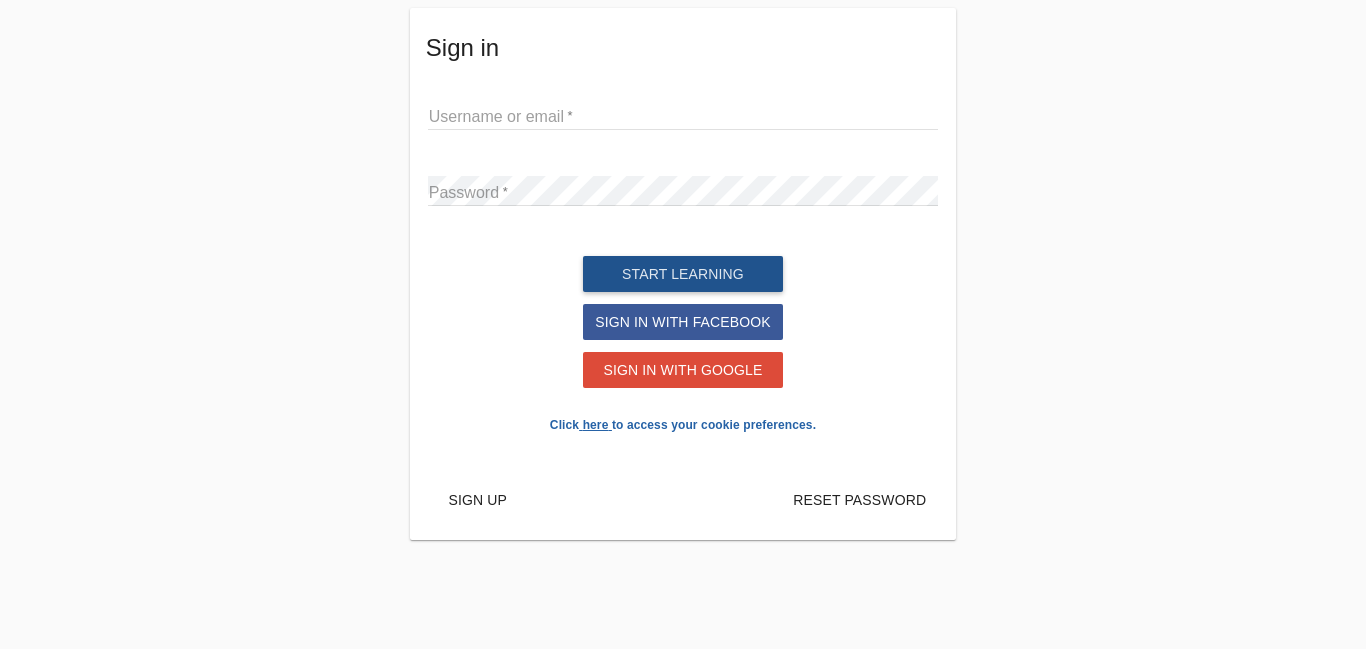 click on "Start learning" 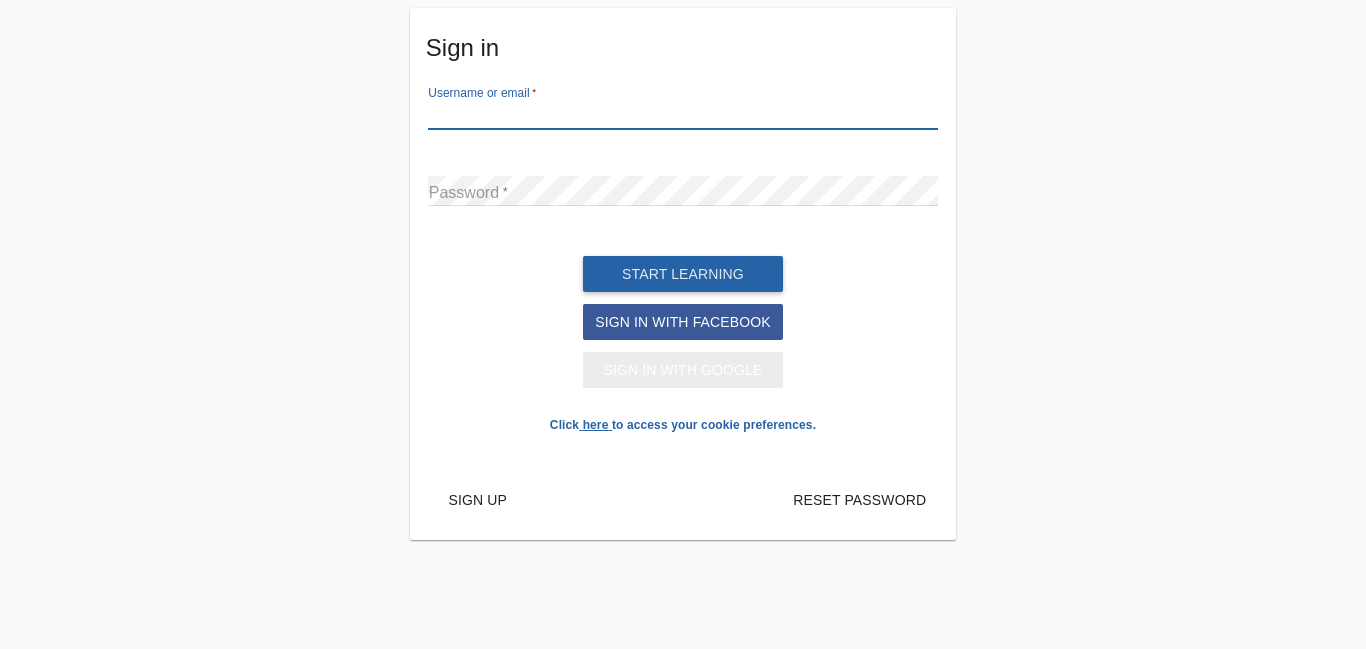 click on "Sign in with Google" 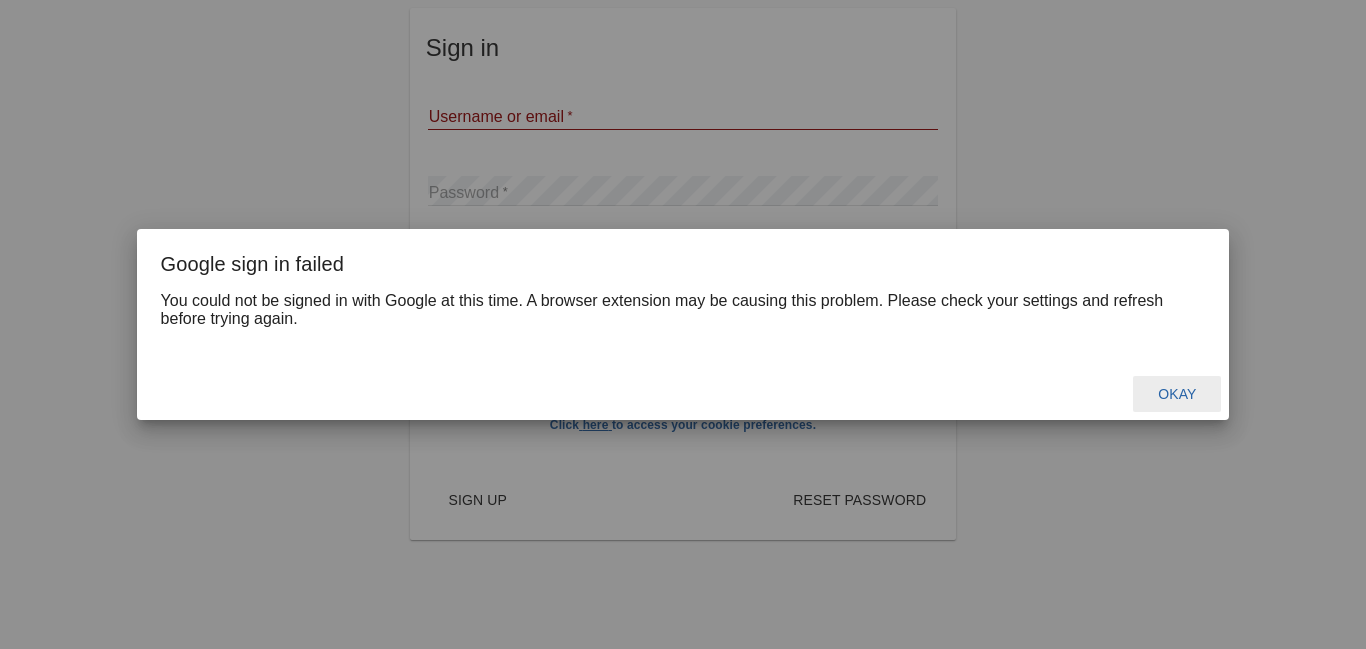 click on "Okay" 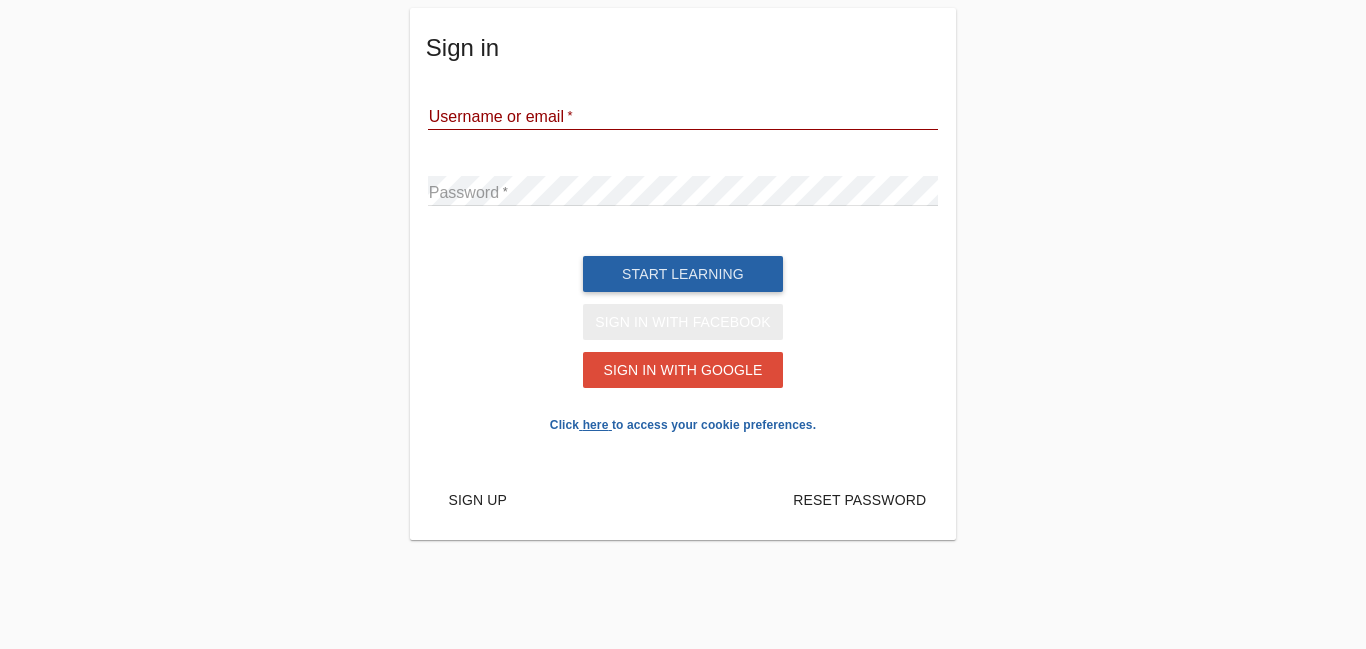 click on "Sign in with Facebook" 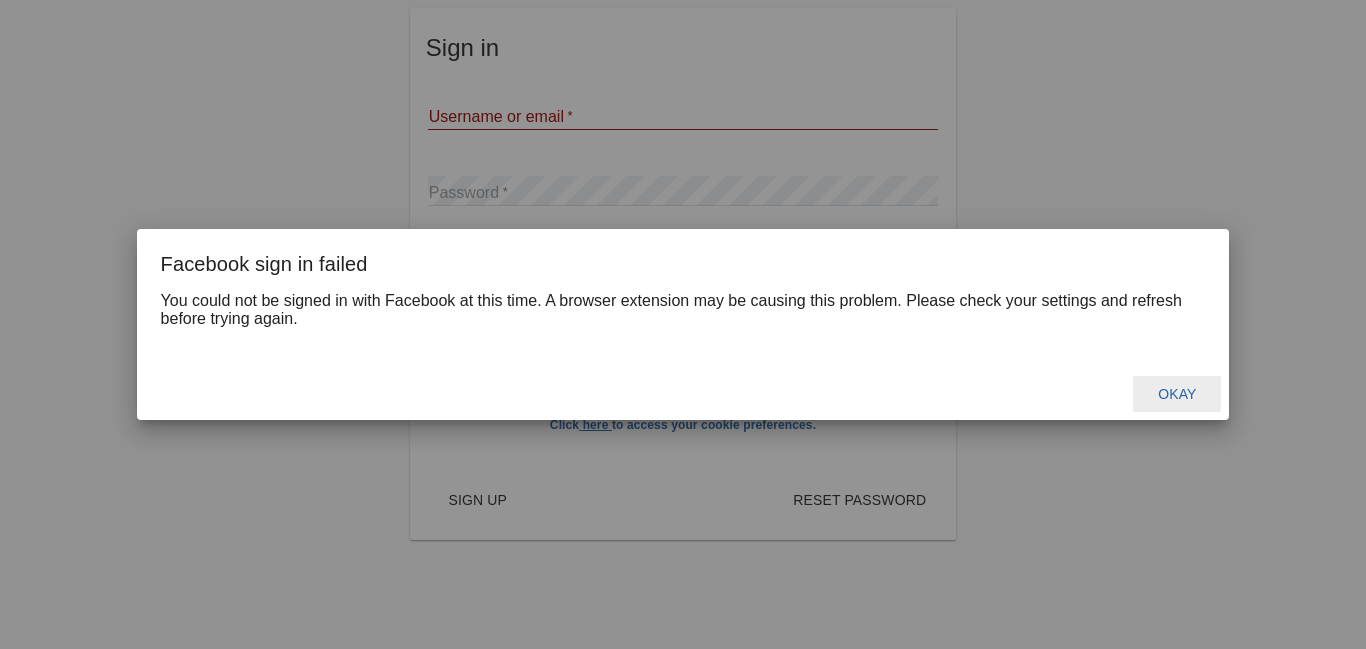 click on "Facebook sign in failed
You could not be signed in with Facebook at this time.
A browser extension may be causing this problem.
Please check your settings and refresh before trying again.
Okay" at bounding box center [683, 324] 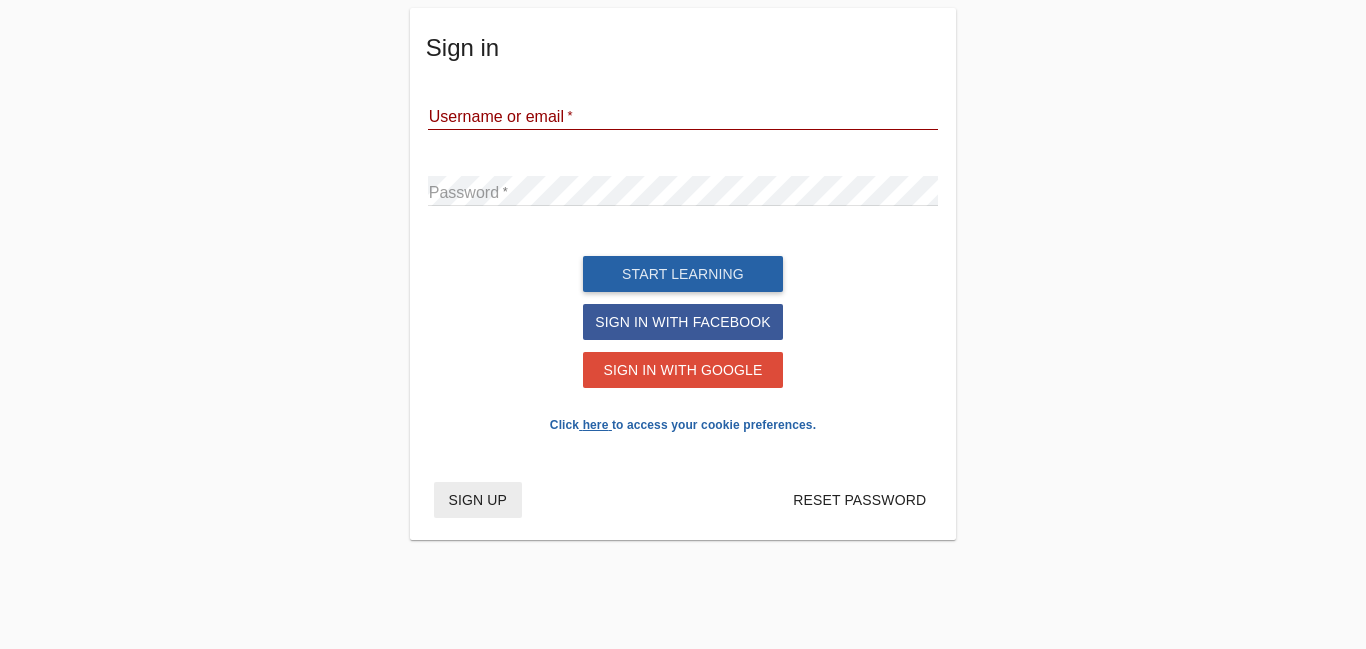 click on "Sign up" 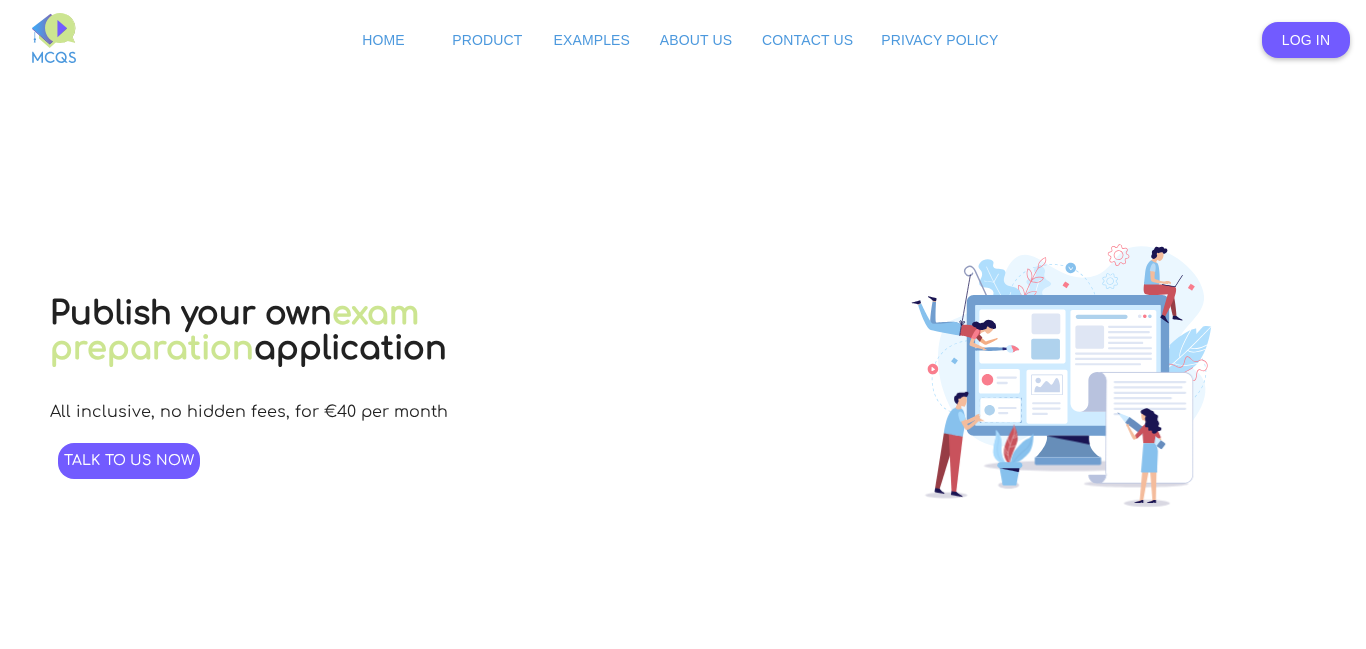 click on "Talk to us now" at bounding box center [129, 461] 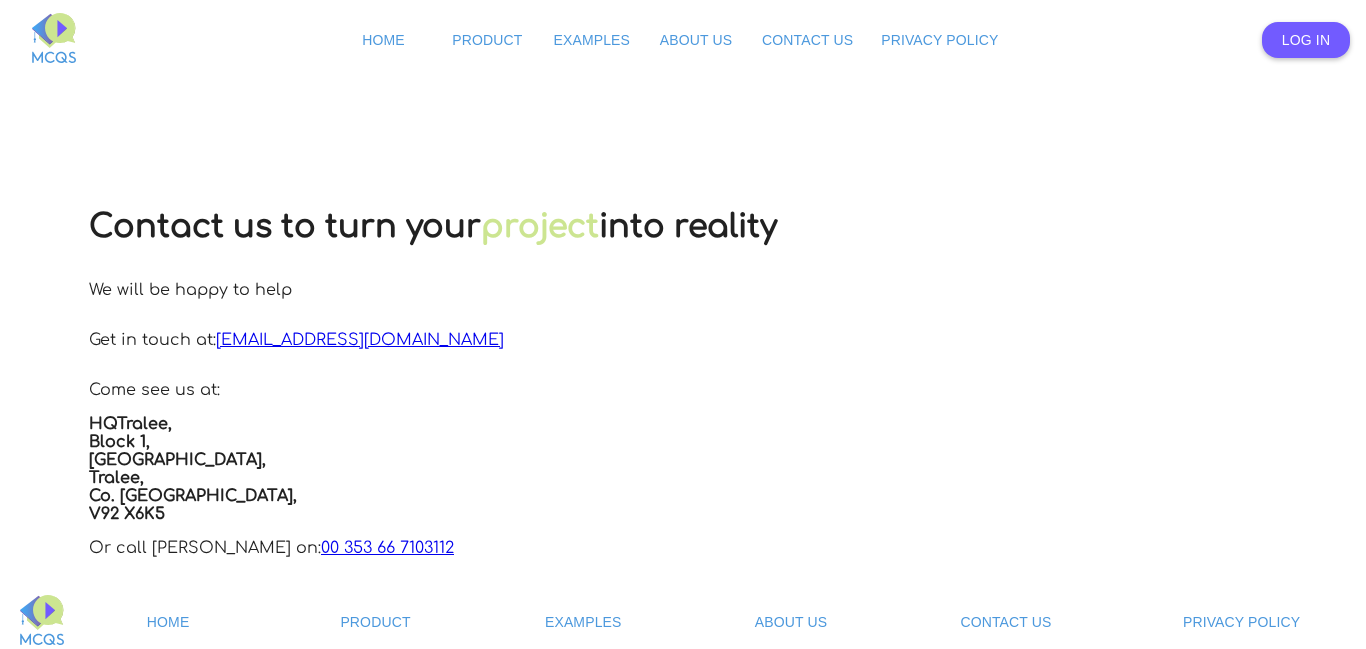 click on "Contact us to turn your
project
into reality
We will be happy to help
Get in touch at:  [EMAIL_ADDRESS][DOMAIN_NAME]
Come see us at:
[STREET_ADDRESS] [PERSON_NAME],
V92 X6K5
Or call [PERSON_NAME] on:
00 353 66 7103112" at bounding box center (433, 380) 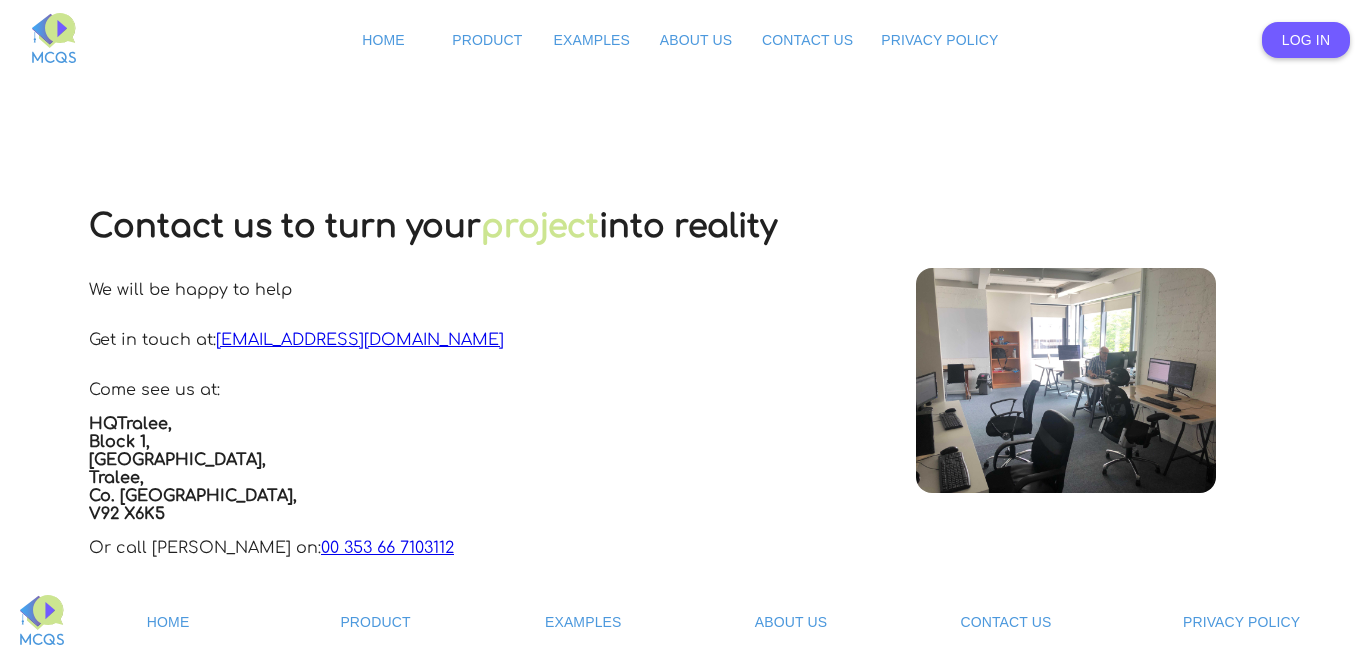 click on "Contact us to turn your
project
into reality
We will be happy to help
Get in touch at:  [EMAIL_ADDRESS][DOMAIN_NAME]
Come see us at:
[STREET_ADDRESS] [PERSON_NAME],
V92 X6K5
Or call [PERSON_NAME] on:
00 353 66 7103112" at bounding box center (433, 380) 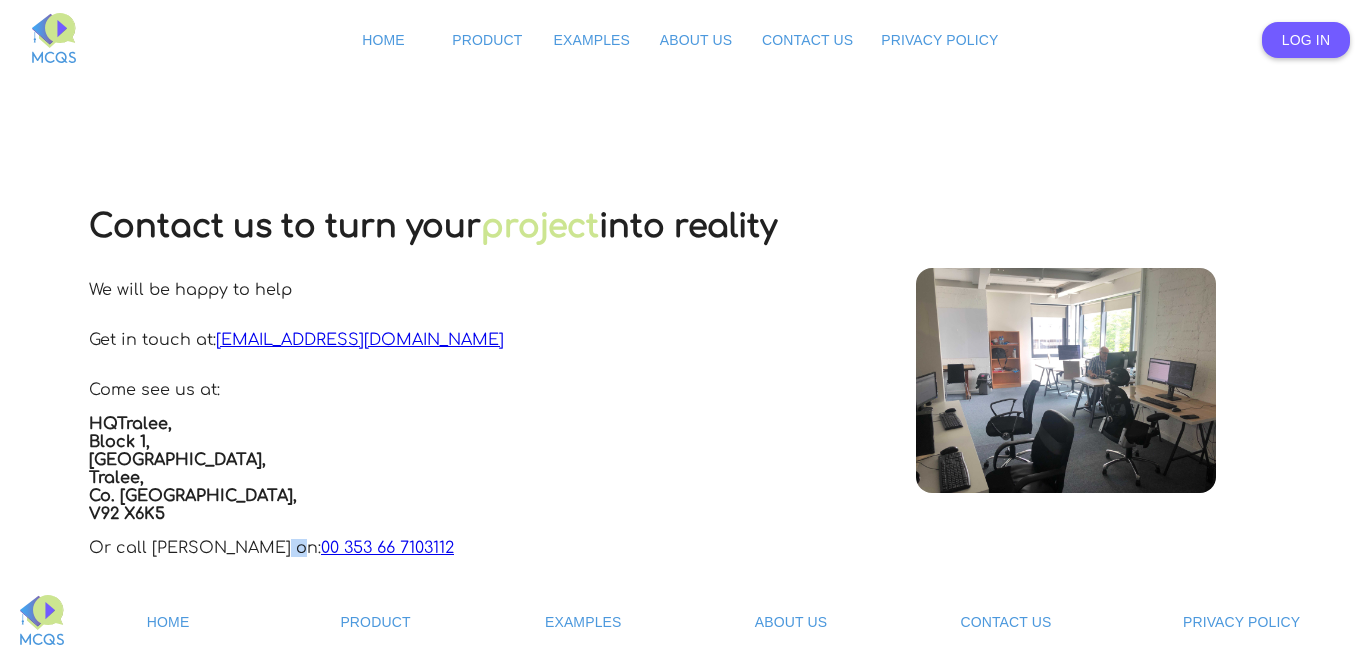 scroll, scrollTop: 31, scrollLeft: 0, axis: vertical 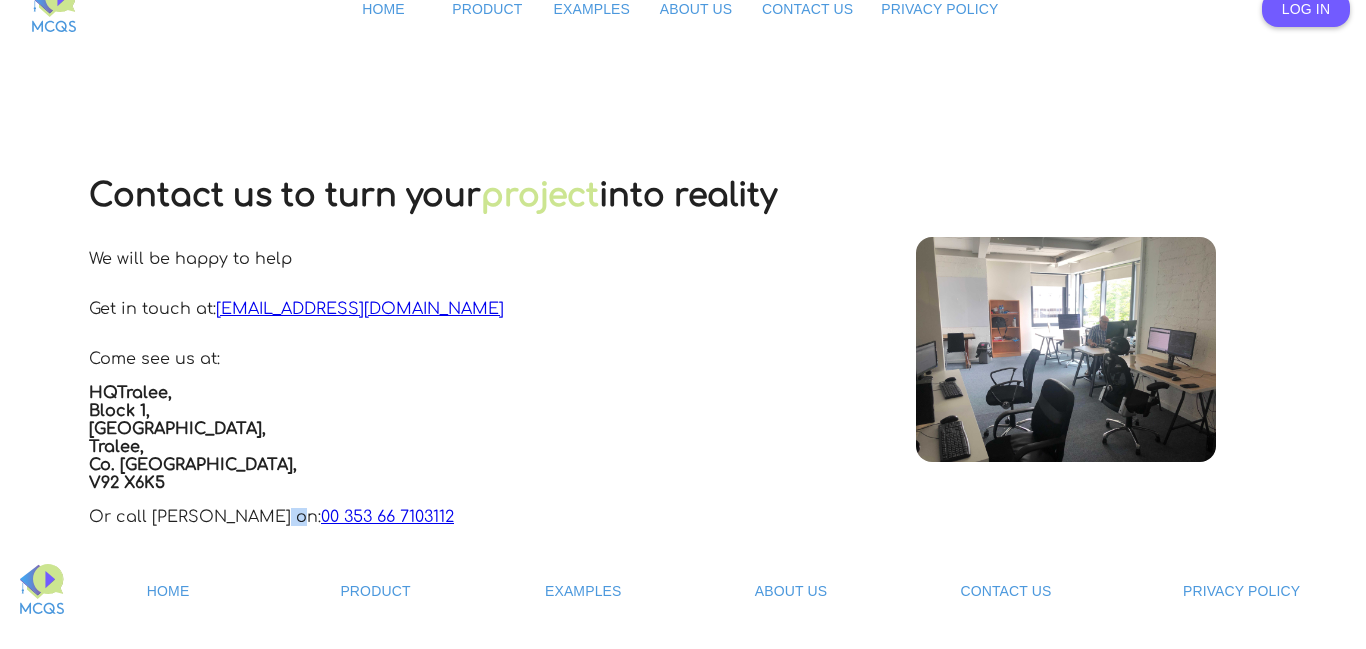 click on "00 353 66 7103112" at bounding box center (387, 517) 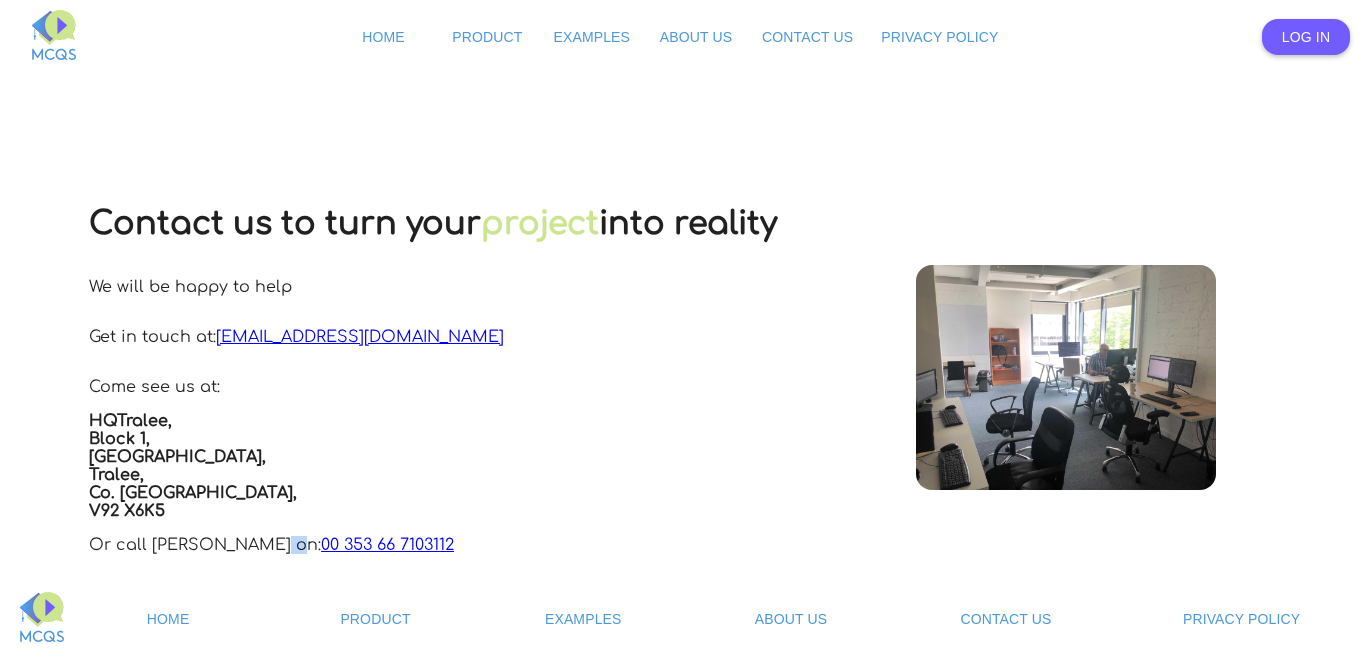 scroll, scrollTop: 0, scrollLeft: 0, axis: both 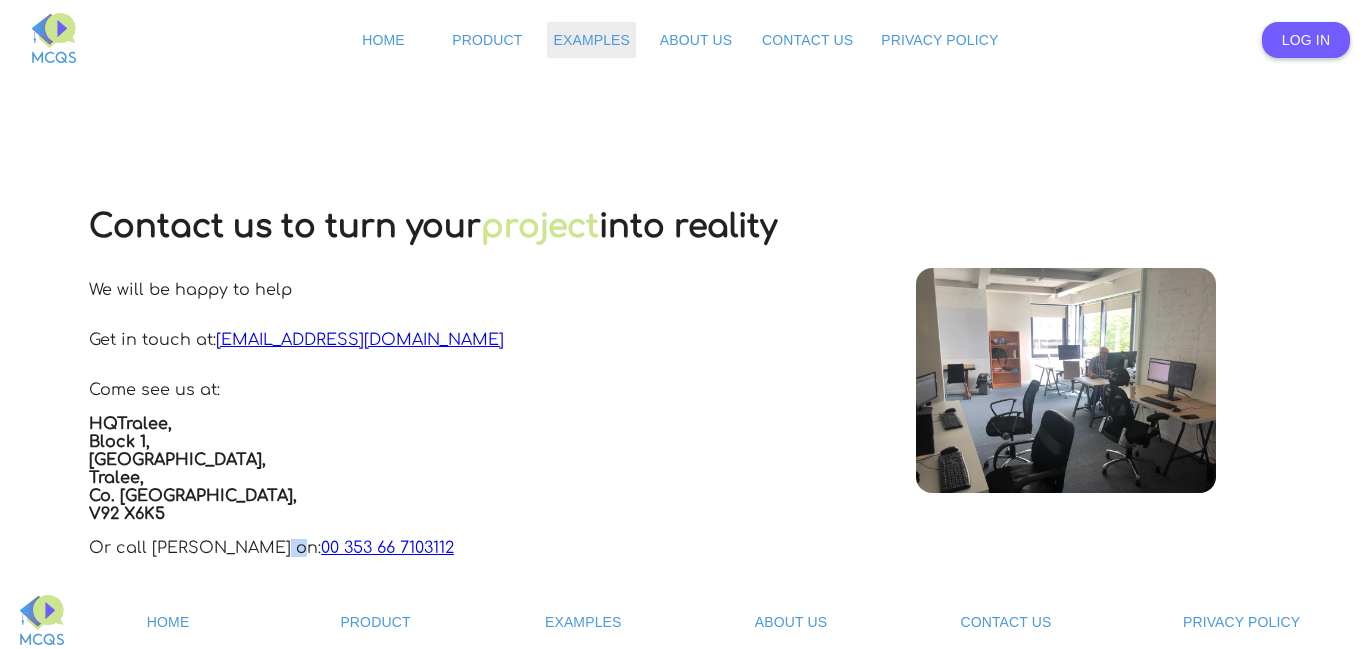 click on "Examples" at bounding box center [591, 40] 